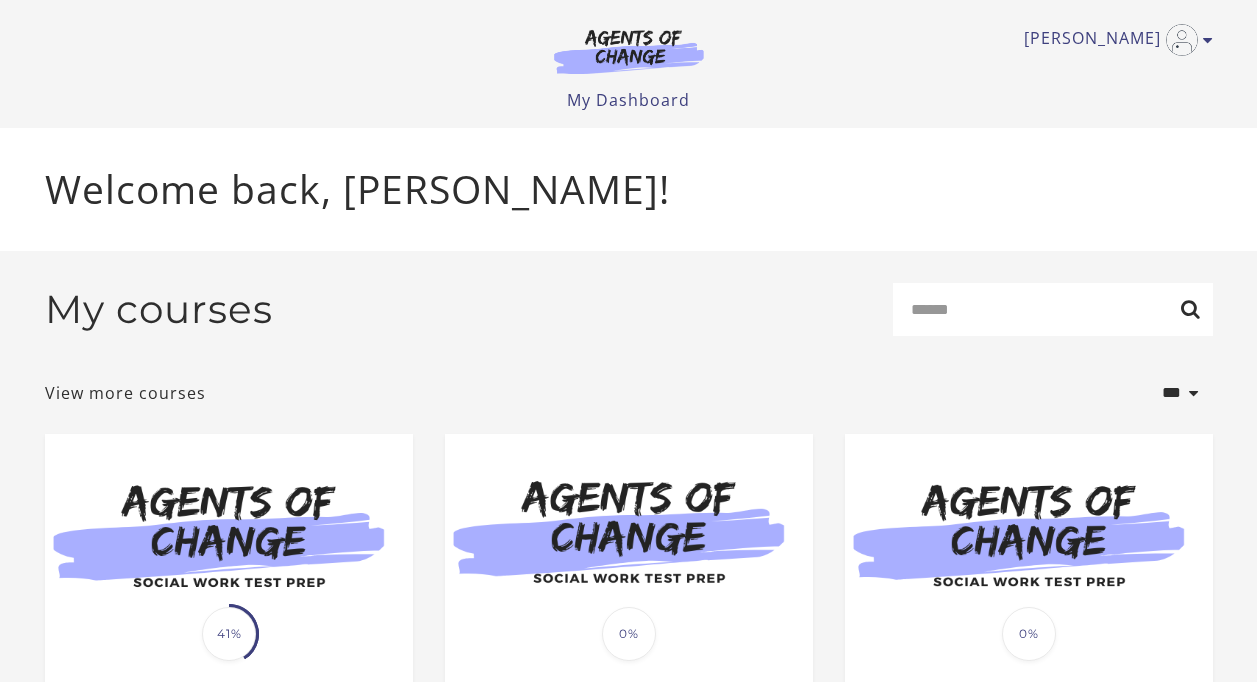 scroll, scrollTop: 0, scrollLeft: 0, axis: both 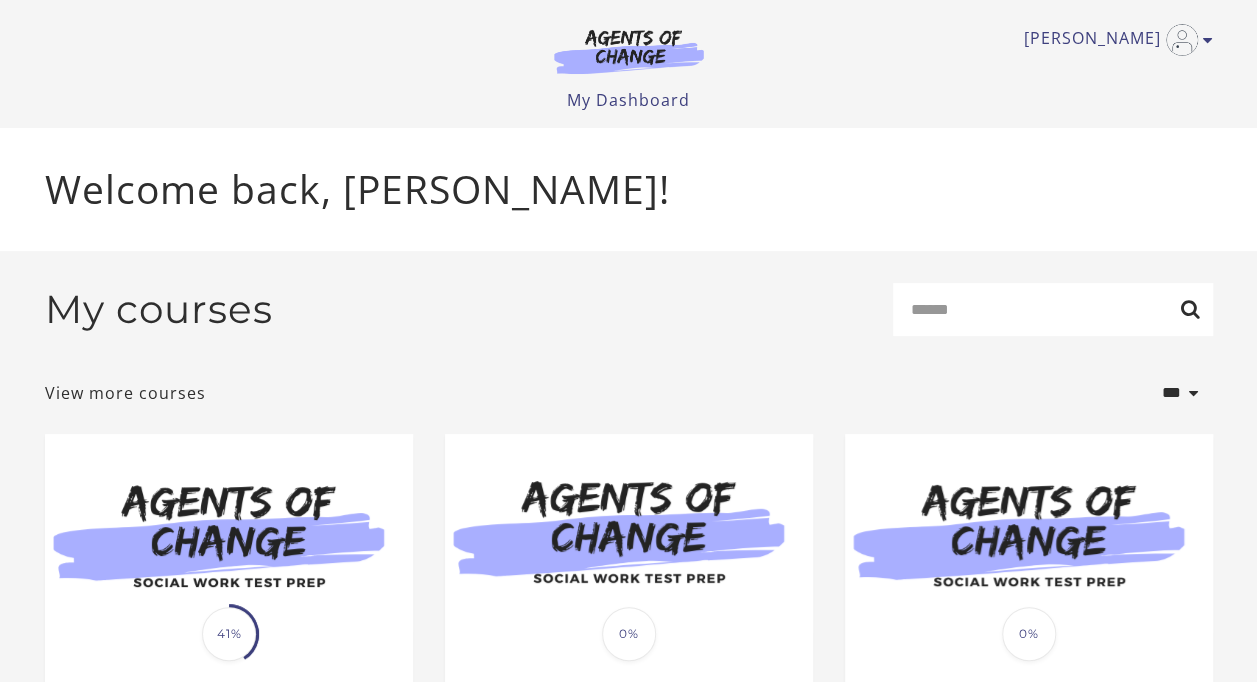 click at bounding box center (229, 533) 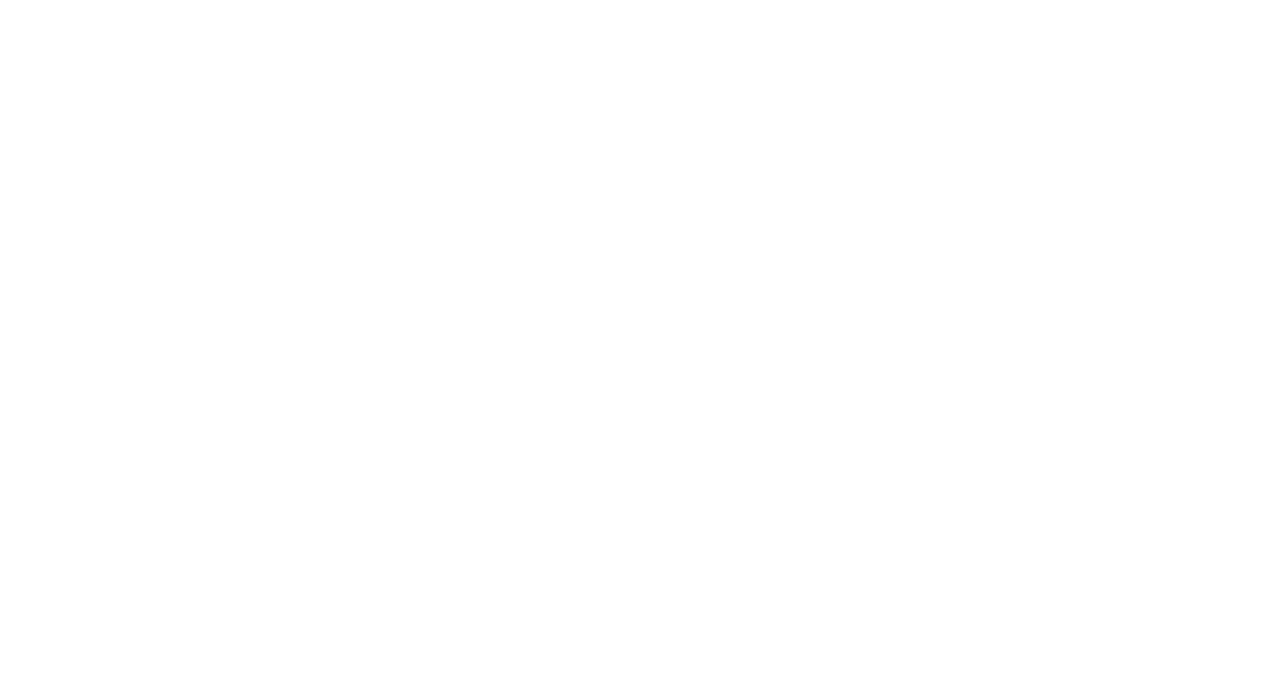 scroll, scrollTop: 0, scrollLeft: 0, axis: both 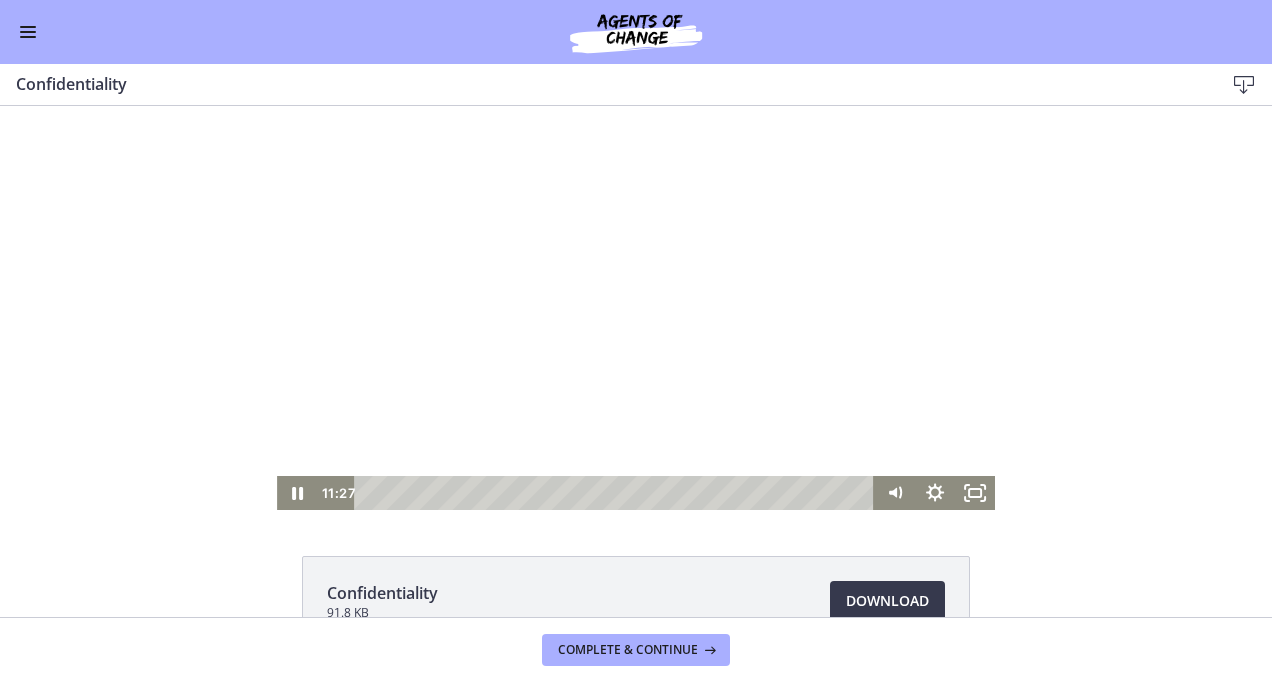 click at bounding box center [636, 308] 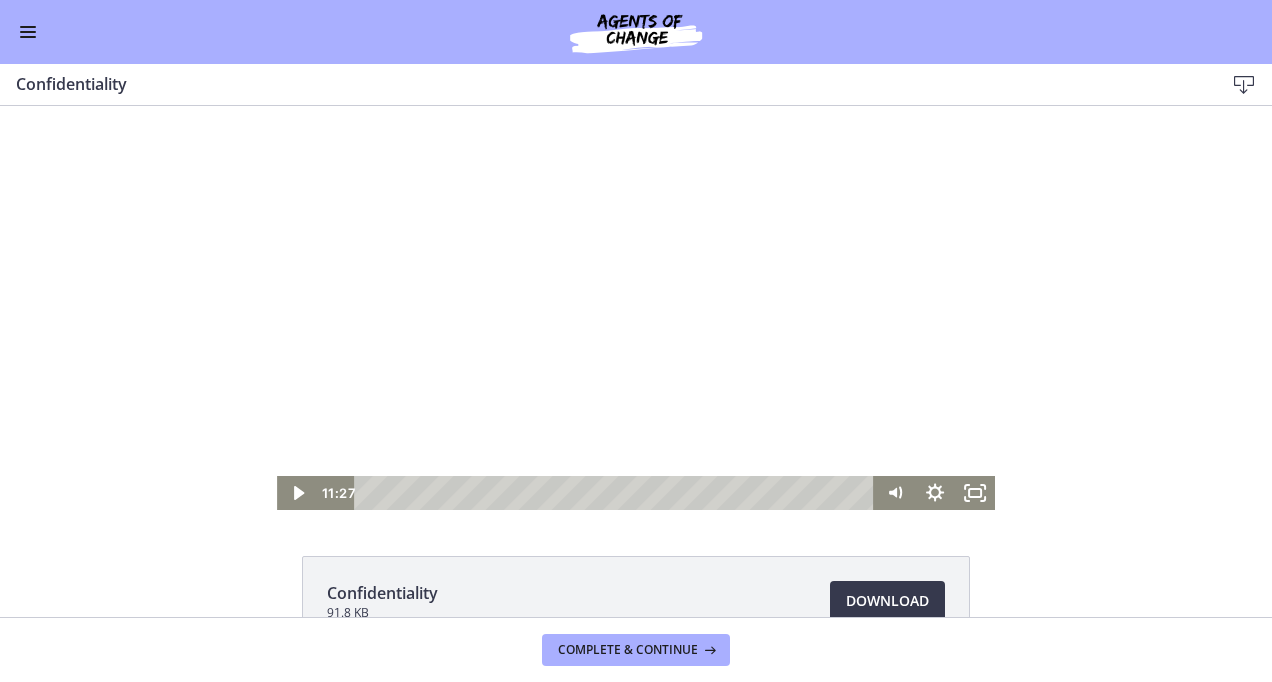 click at bounding box center [636, 308] 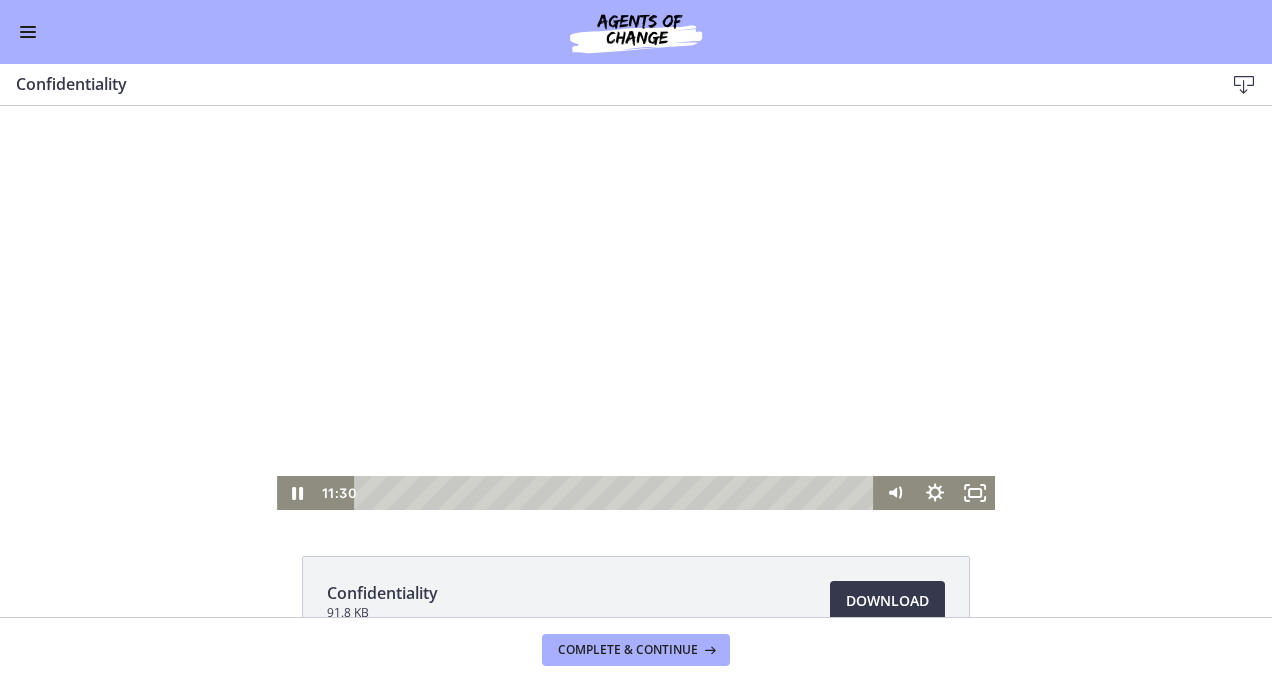 drag, startPoint x: 648, startPoint y: 392, endPoint x: 287, endPoint y: 265, distance: 382.68787 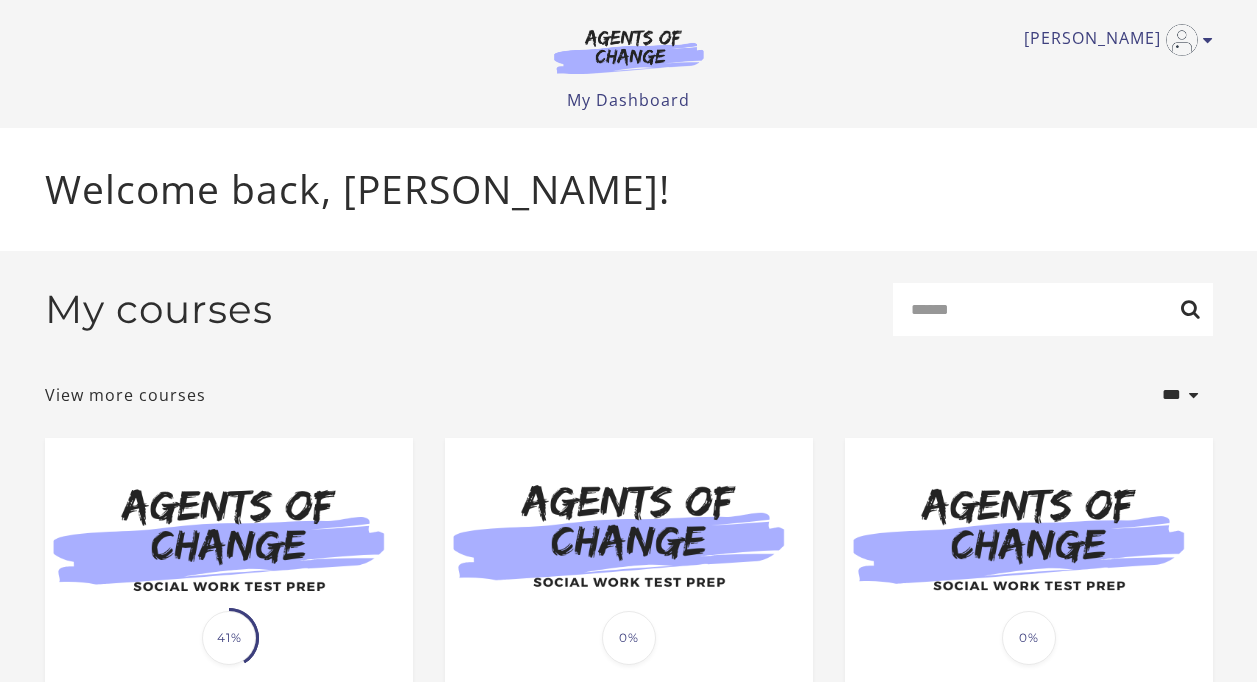 scroll, scrollTop: 0, scrollLeft: 0, axis: both 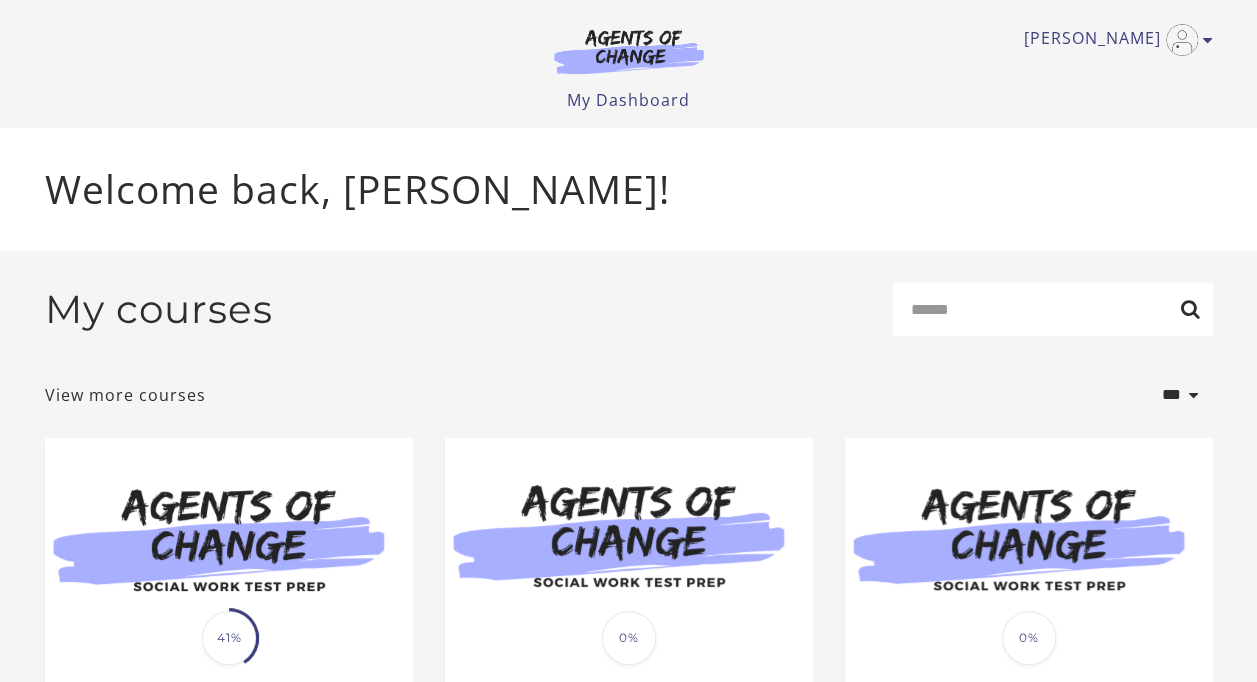 click at bounding box center [229, 537] 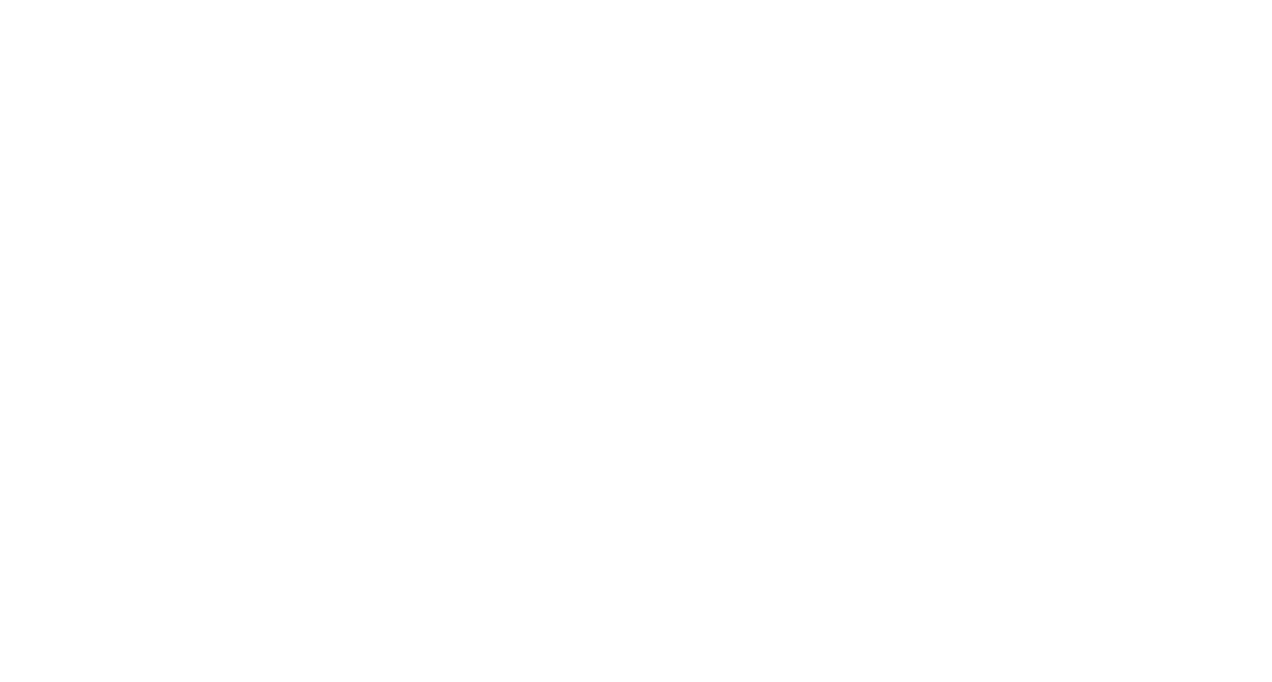 scroll, scrollTop: 0, scrollLeft: 0, axis: both 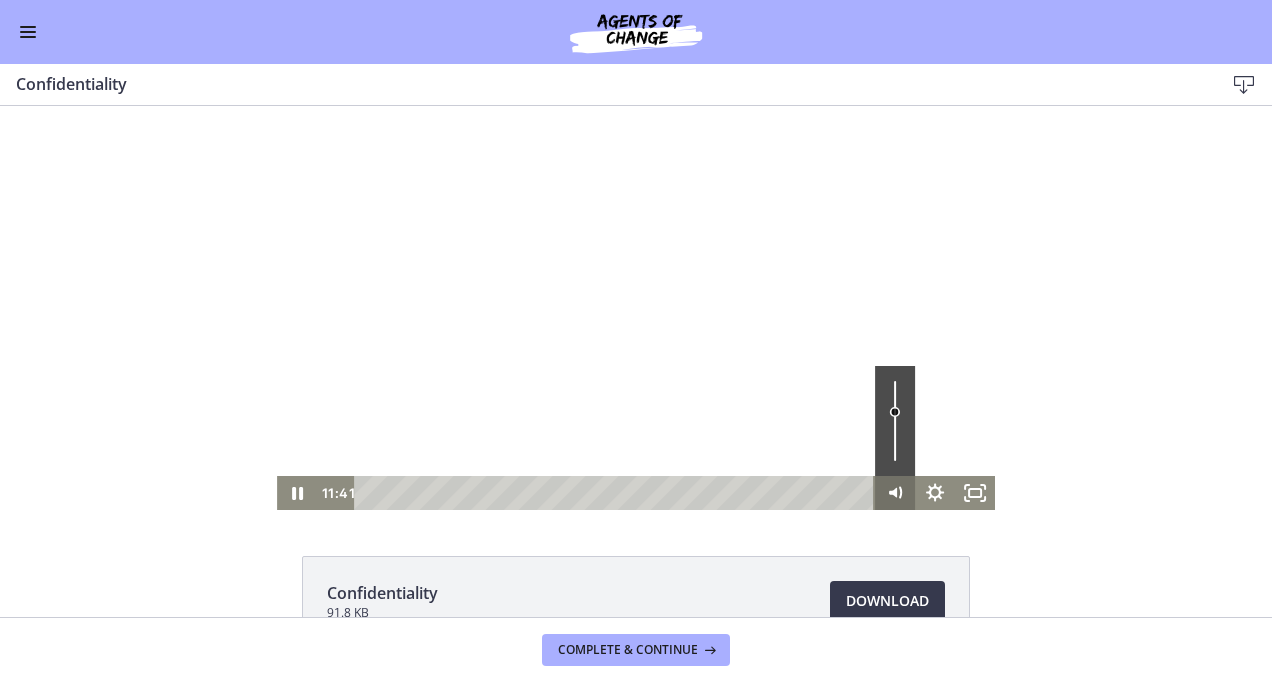 drag, startPoint x: 847, startPoint y: 491, endPoint x: 868, endPoint y: 492, distance: 21.023796 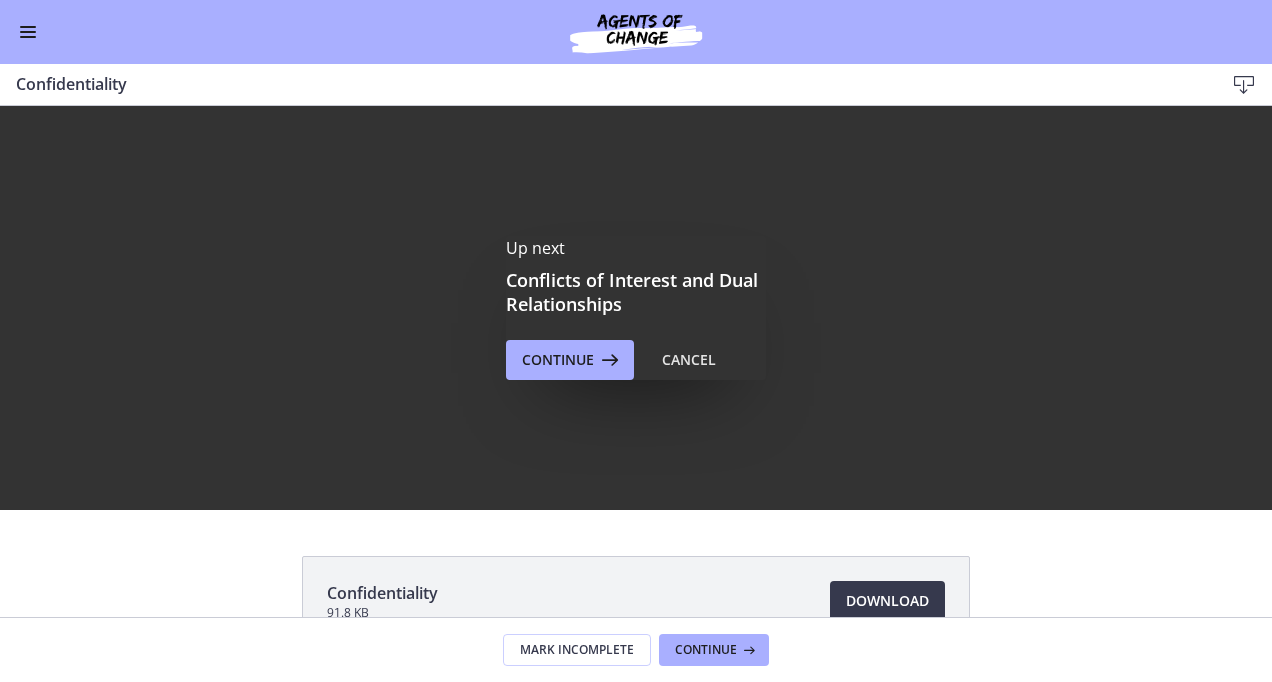 scroll, scrollTop: 0, scrollLeft: 0, axis: both 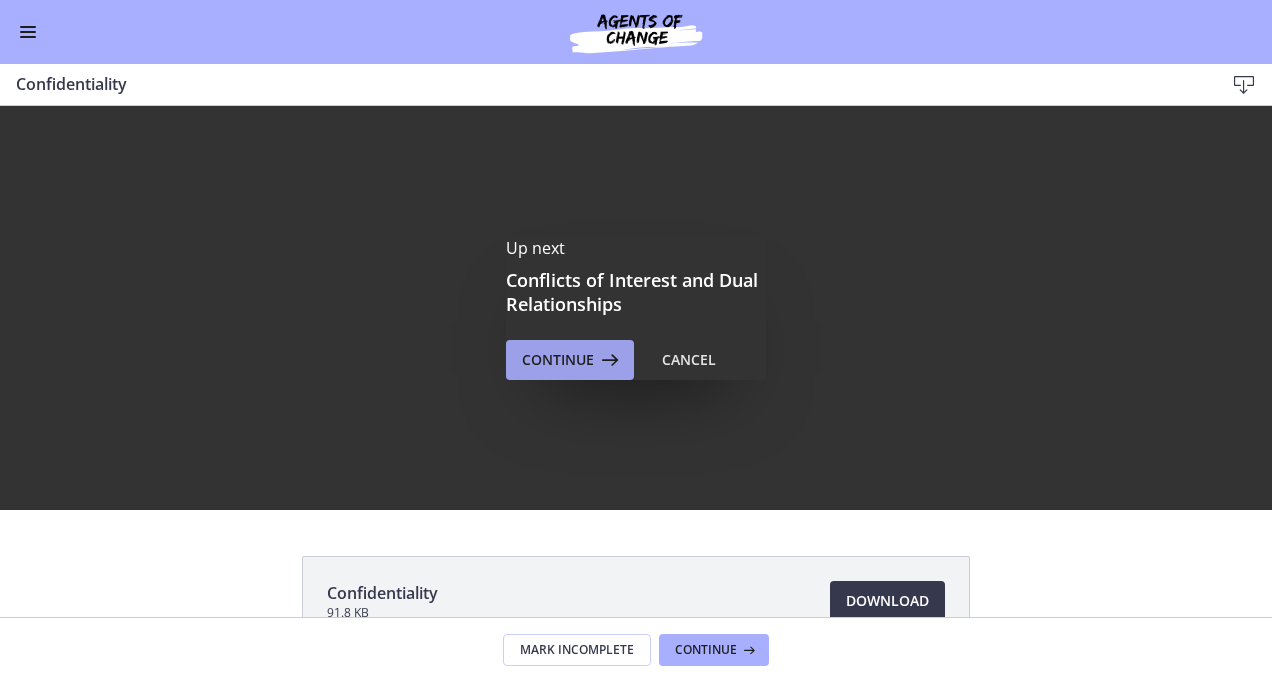 click on "Continue" at bounding box center [558, 360] 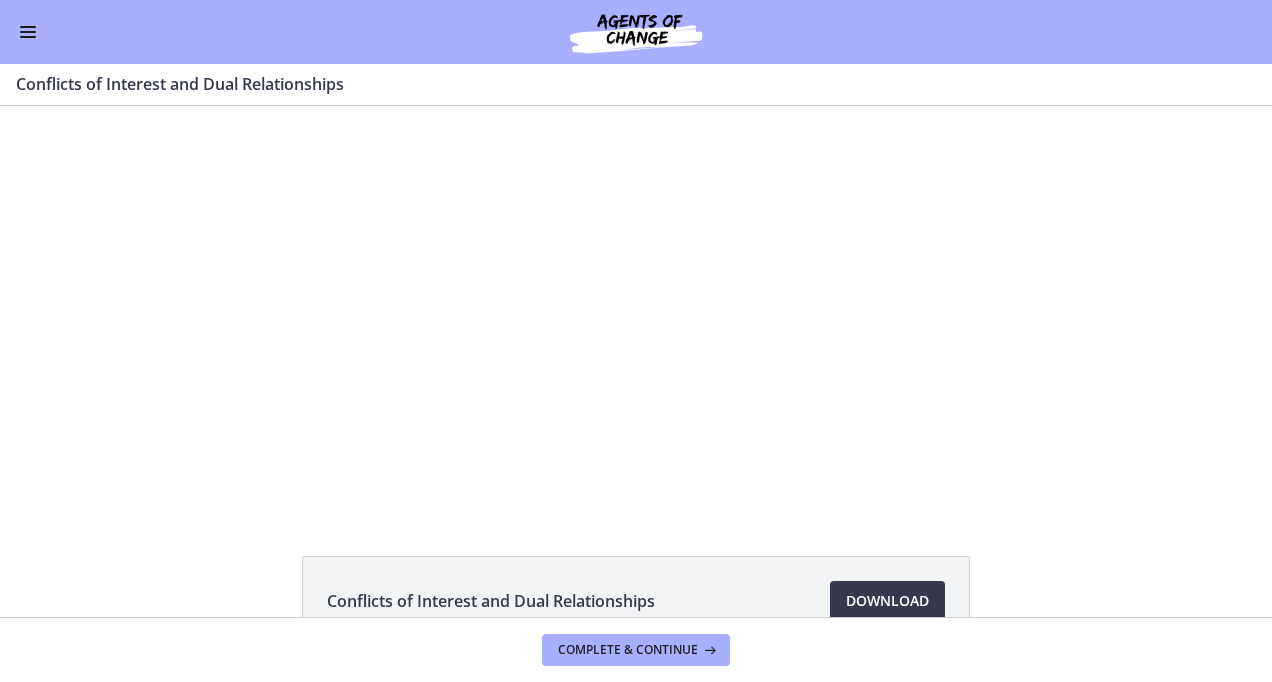 scroll, scrollTop: 0, scrollLeft: 0, axis: both 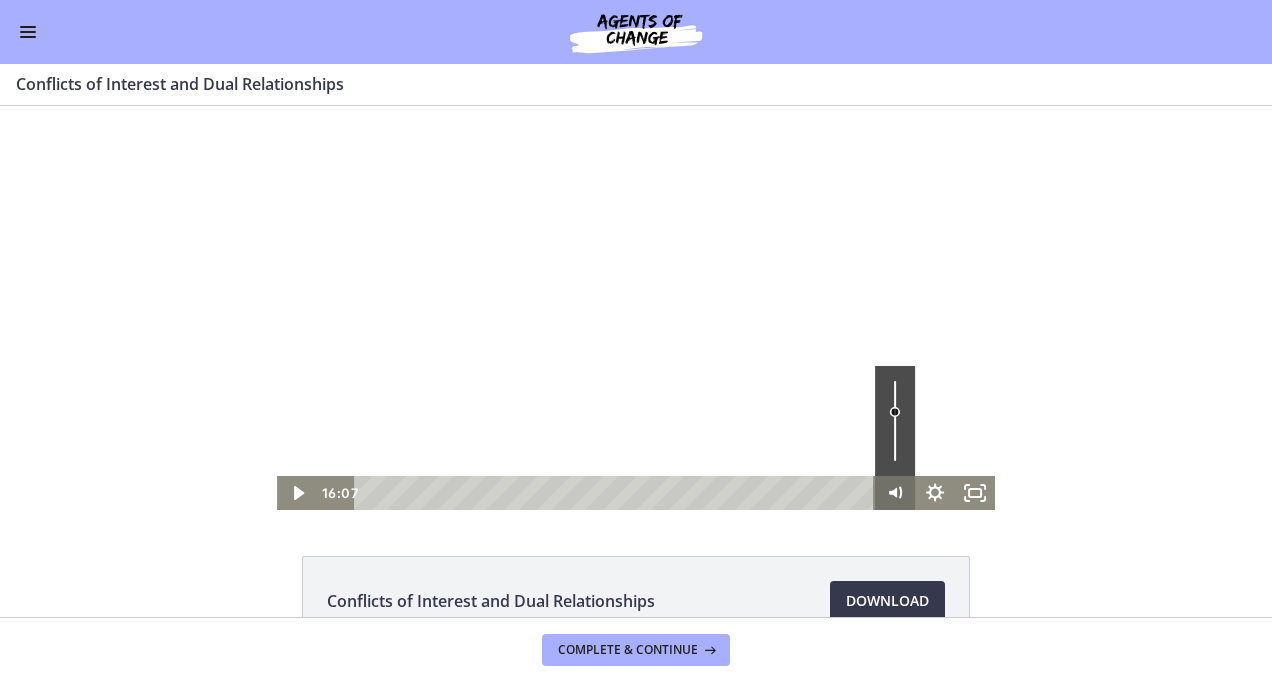 drag, startPoint x: 363, startPoint y: 494, endPoint x: 906, endPoint y: 492, distance: 543.00366 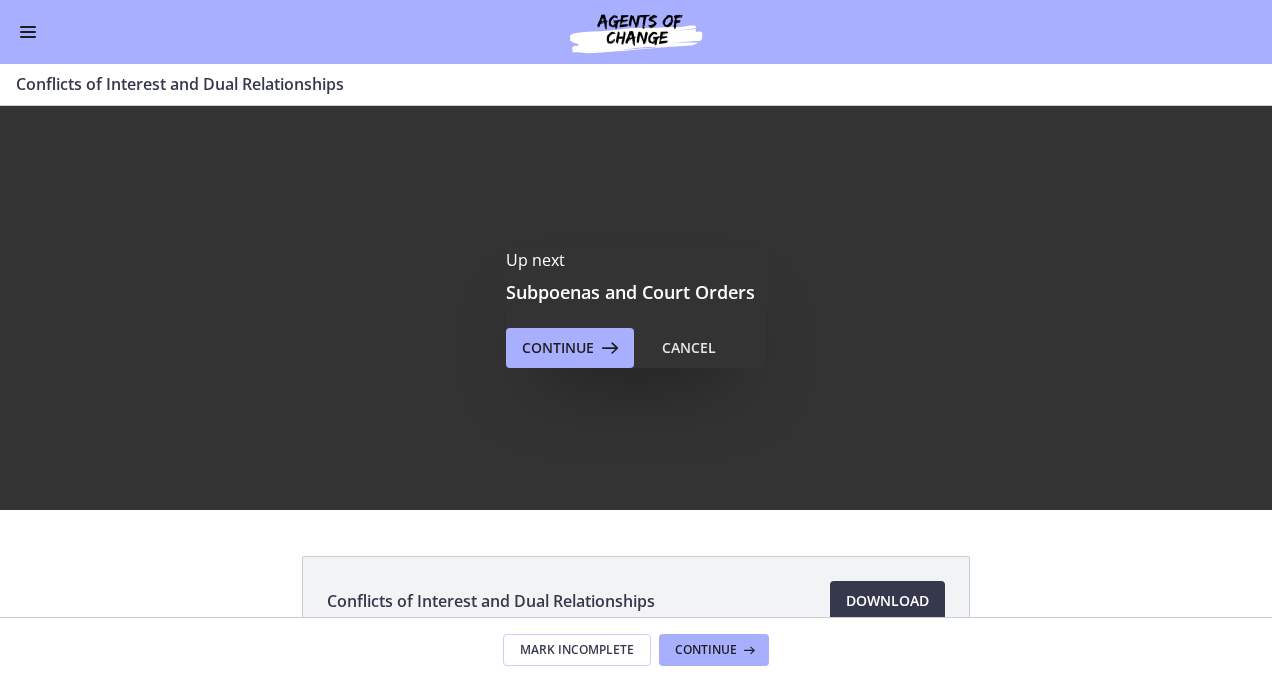 scroll, scrollTop: 0, scrollLeft: 0, axis: both 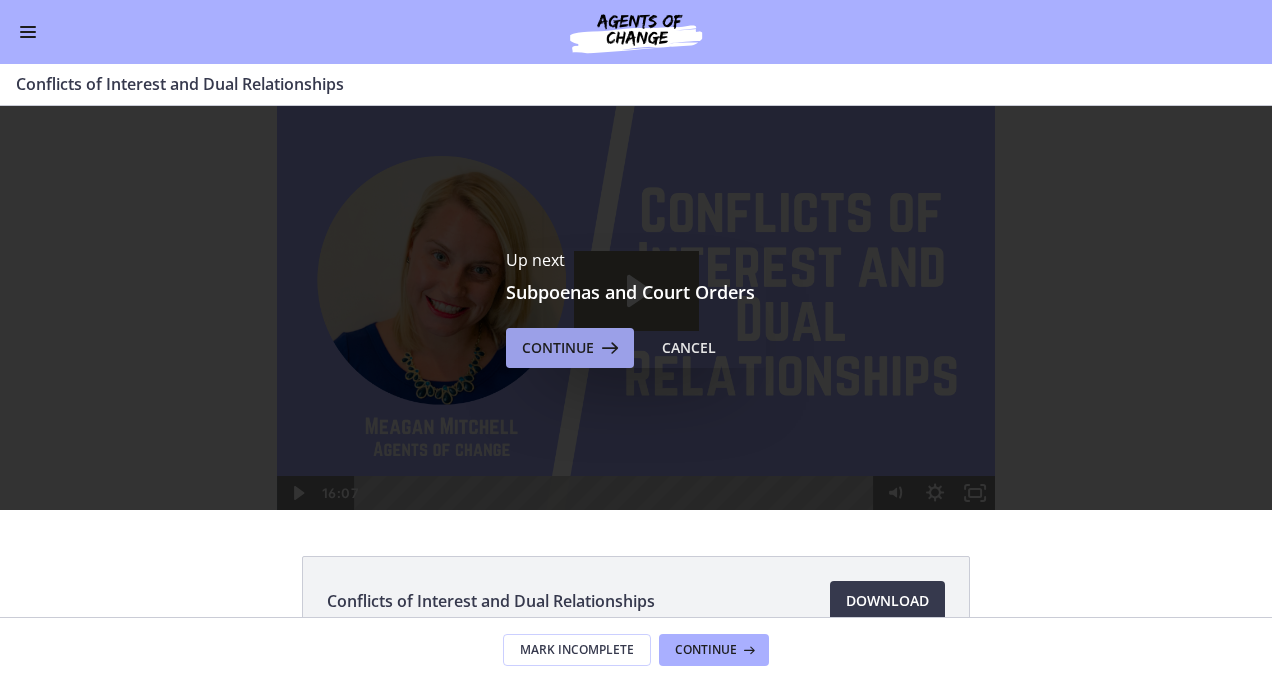 click on "Continue" at bounding box center (558, 348) 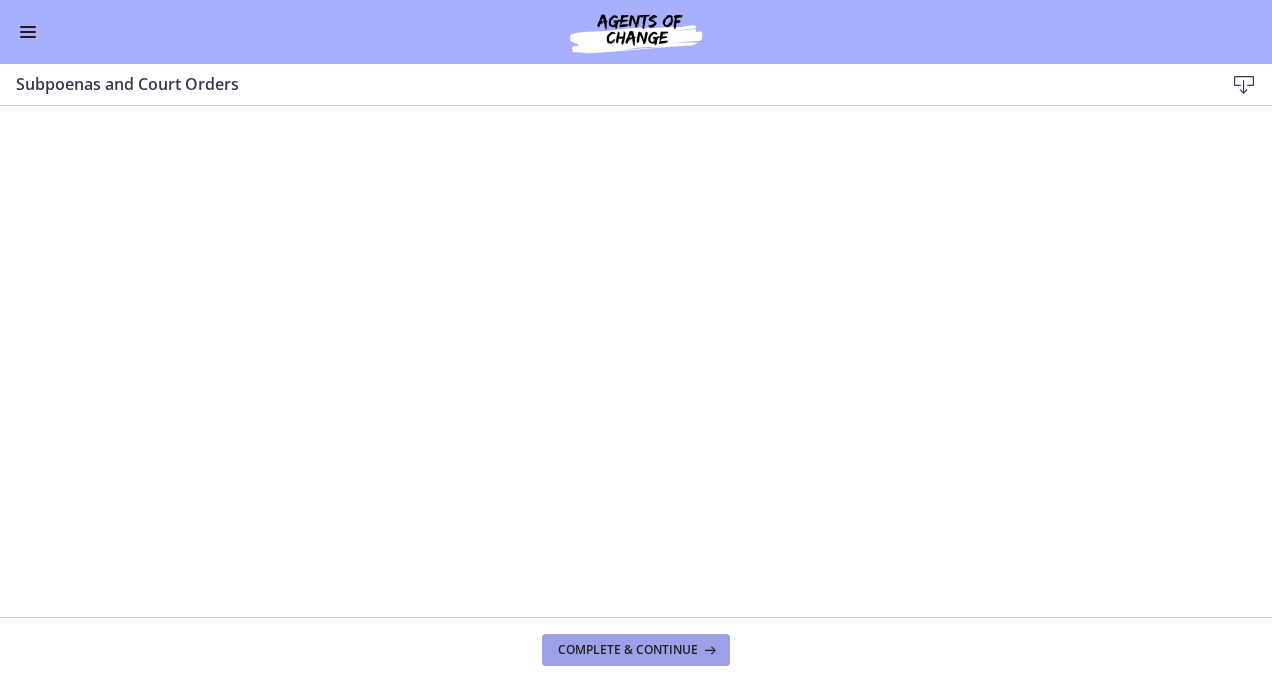 drag, startPoint x: 632, startPoint y: 643, endPoint x: 611, endPoint y: 641, distance: 21.095022 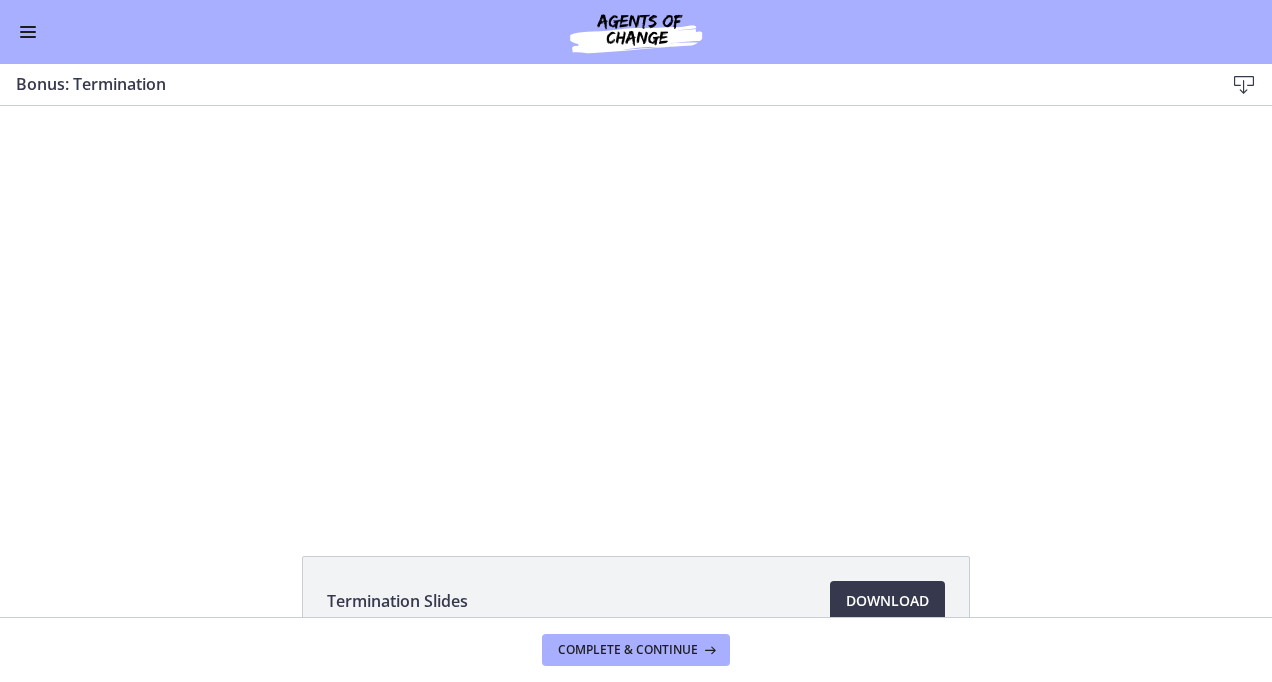 scroll, scrollTop: 0, scrollLeft: 0, axis: both 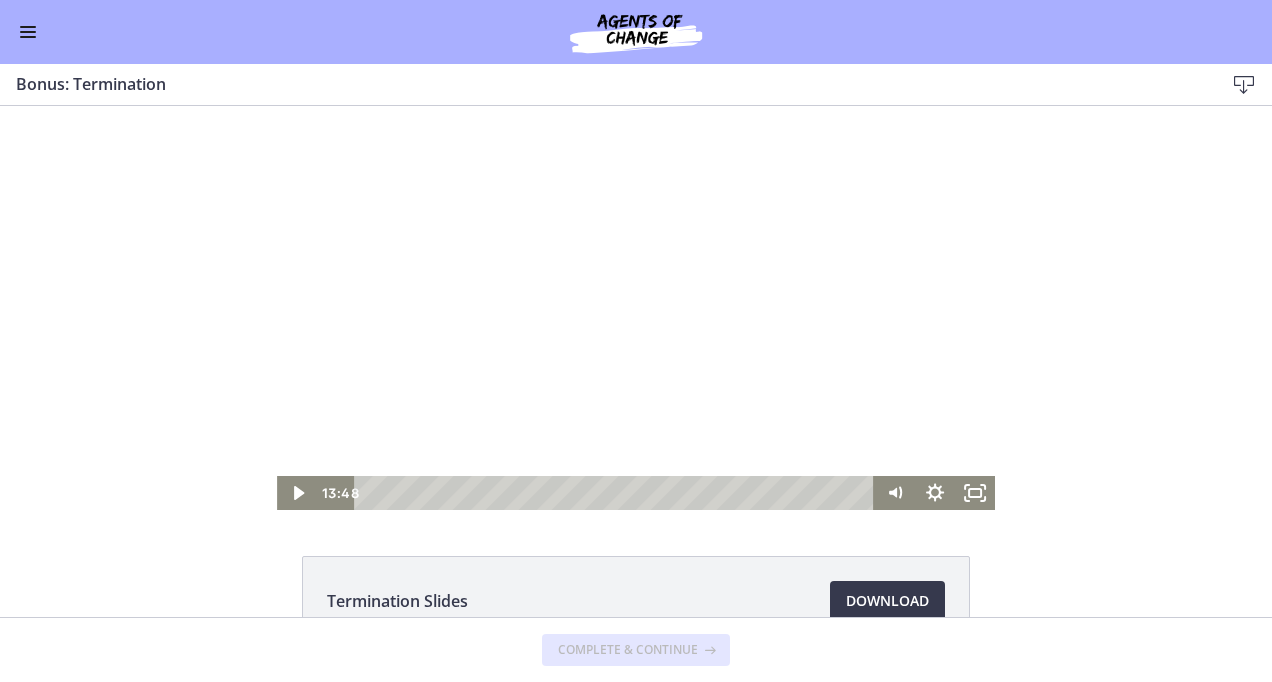 drag, startPoint x: 360, startPoint y: 493, endPoint x: 976, endPoint y: 438, distance: 618.4505 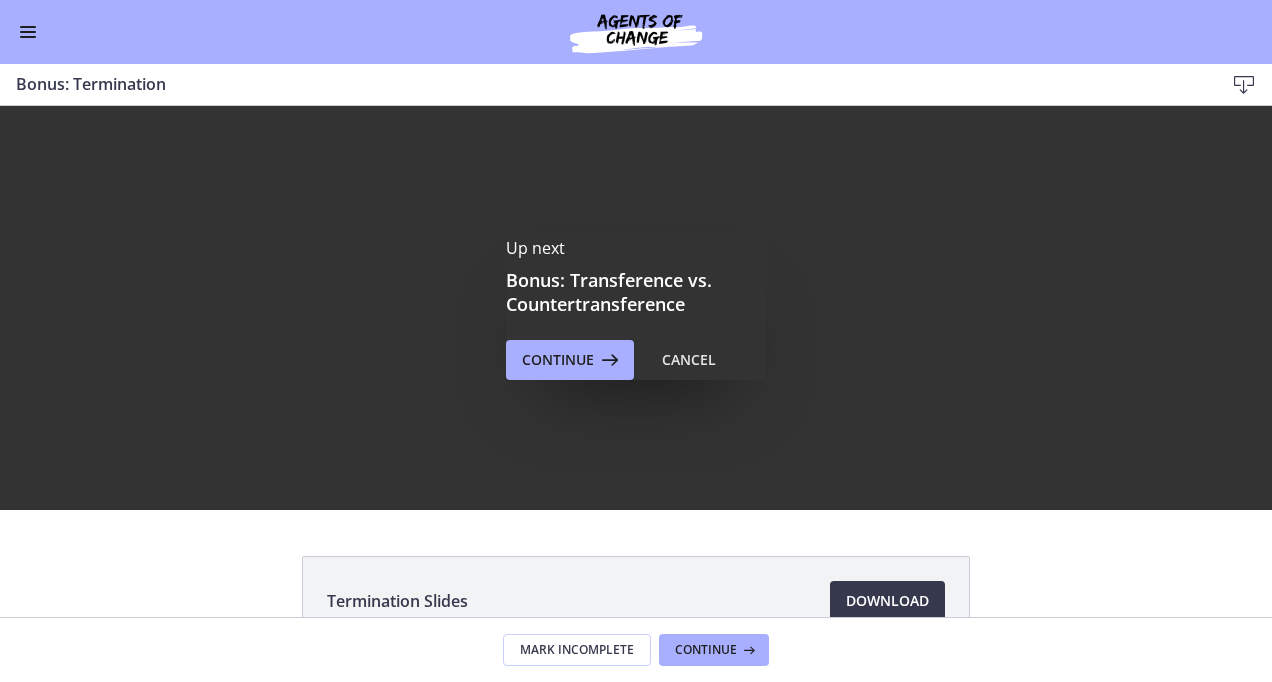 scroll, scrollTop: 0, scrollLeft: 0, axis: both 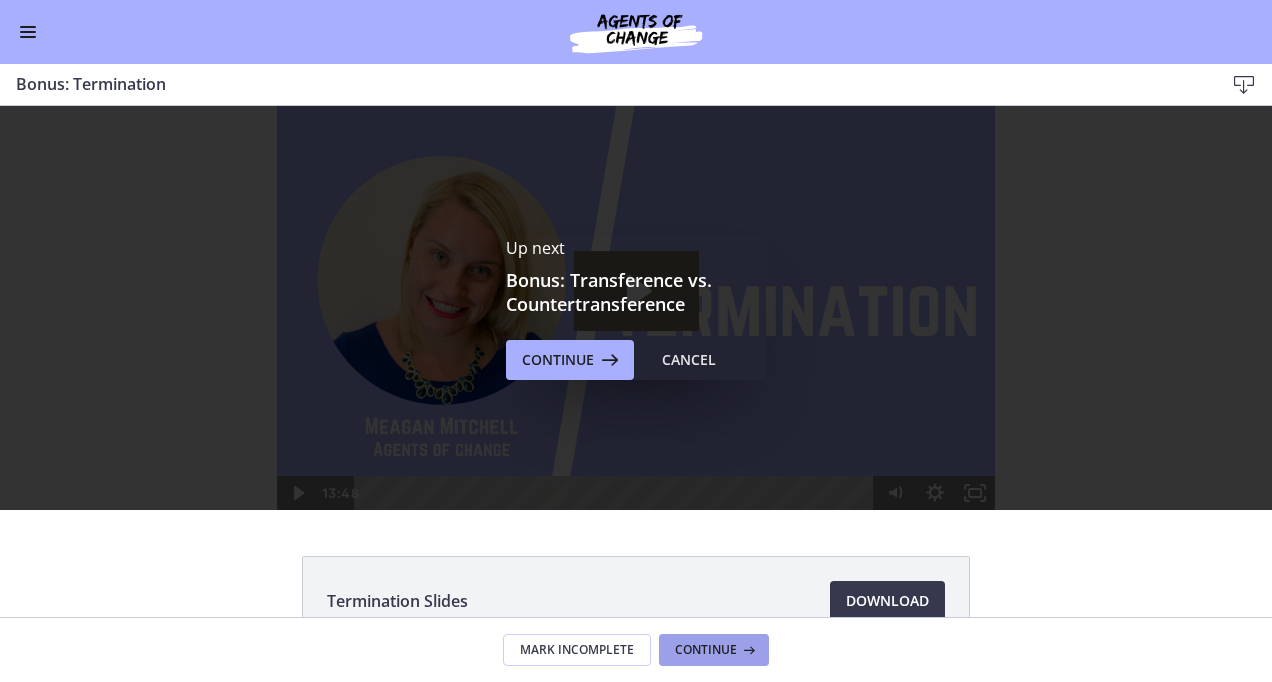 drag, startPoint x: 712, startPoint y: 648, endPoint x: 697, endPoint y: 626, distance: 26.627054 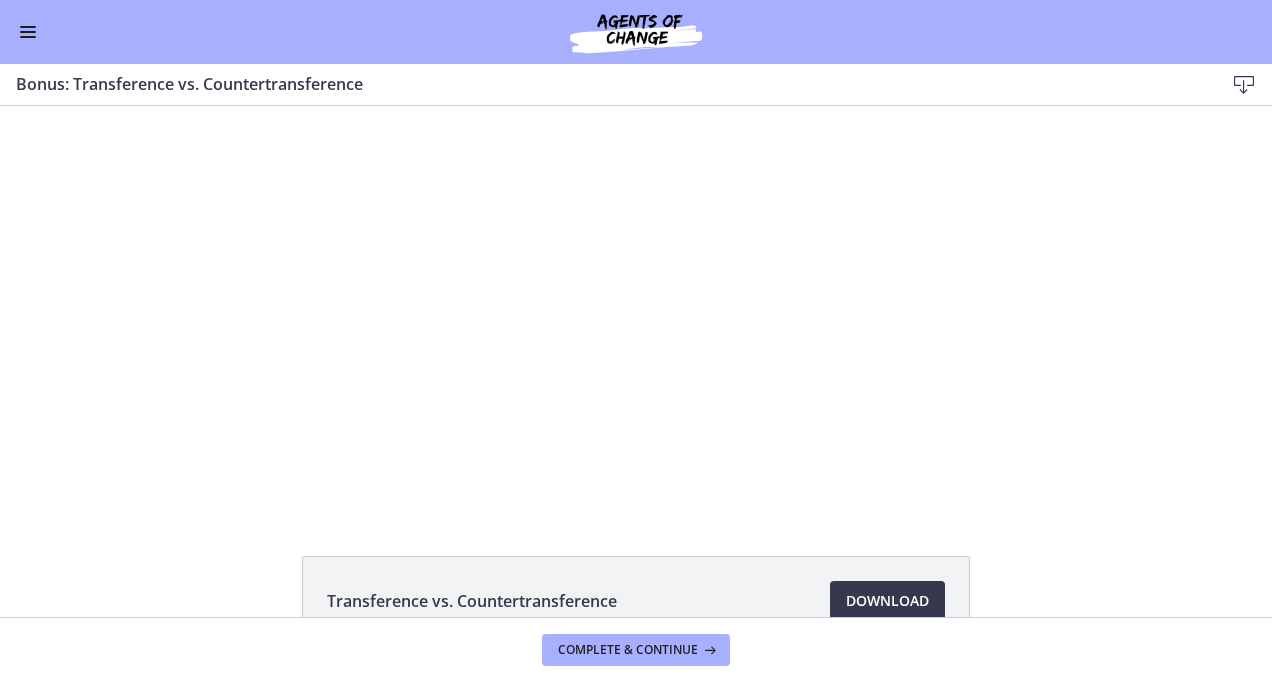 scroll, scrollTop: 0, scrollLeft: 0, axis: both 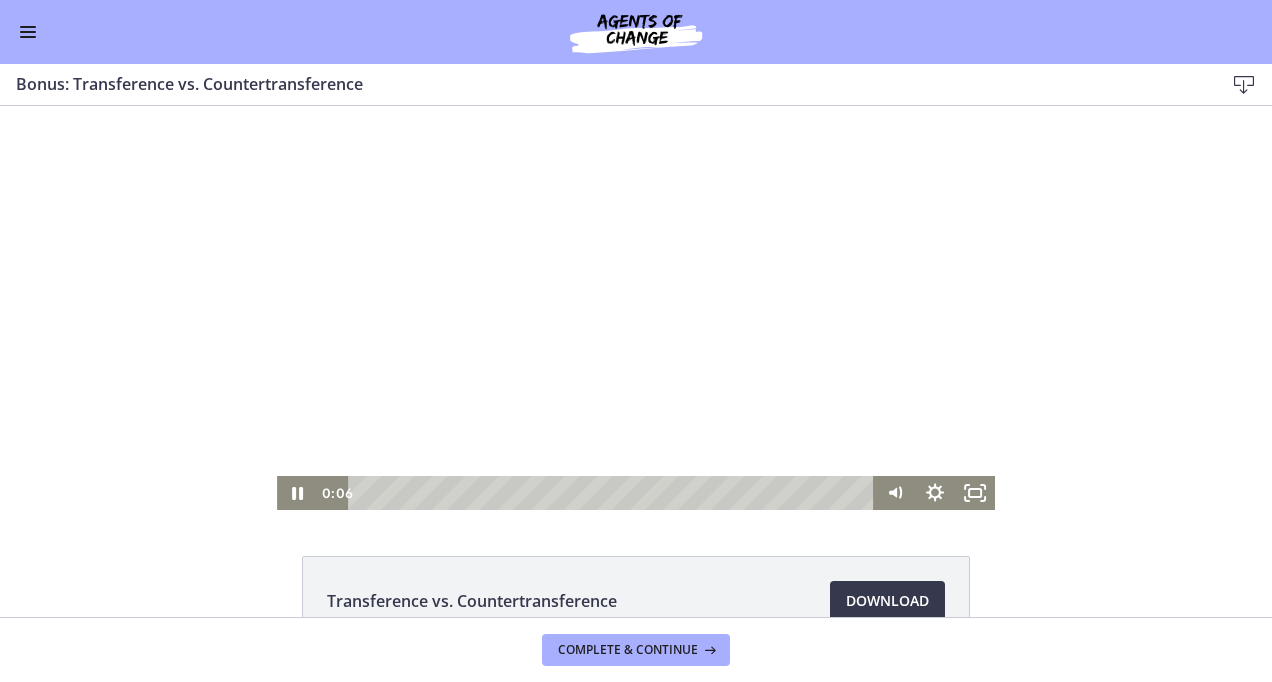 click at bounding box center [636, 308] 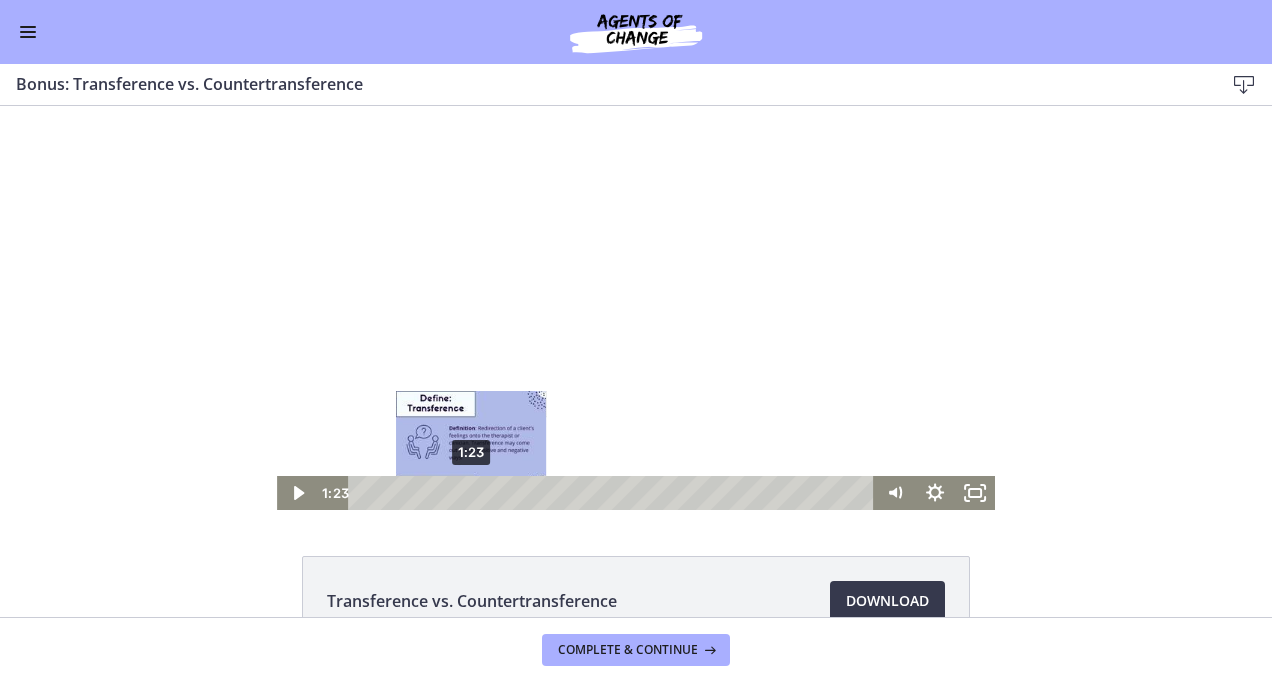 click on "1:23" at bounding box center [614, 493] 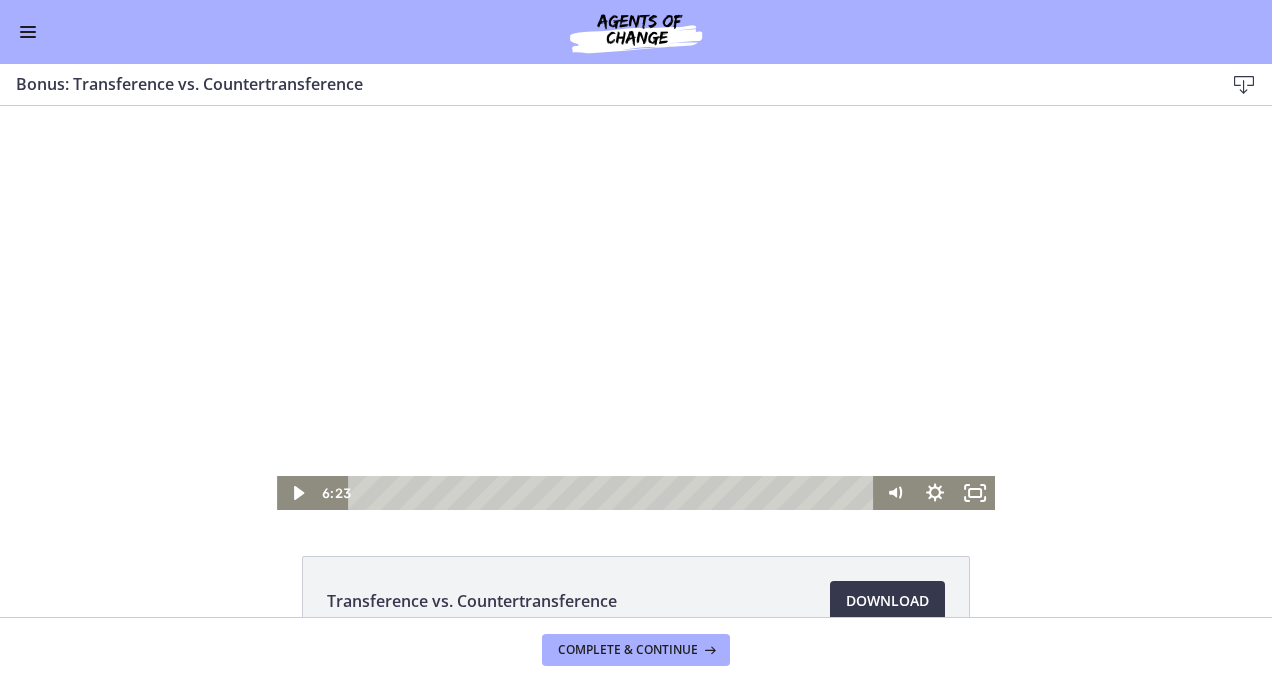 drag, startPoint x: 462, startPoint y: 494, endPoint x: 1116, endPoint y: 401, distance: 660.5793 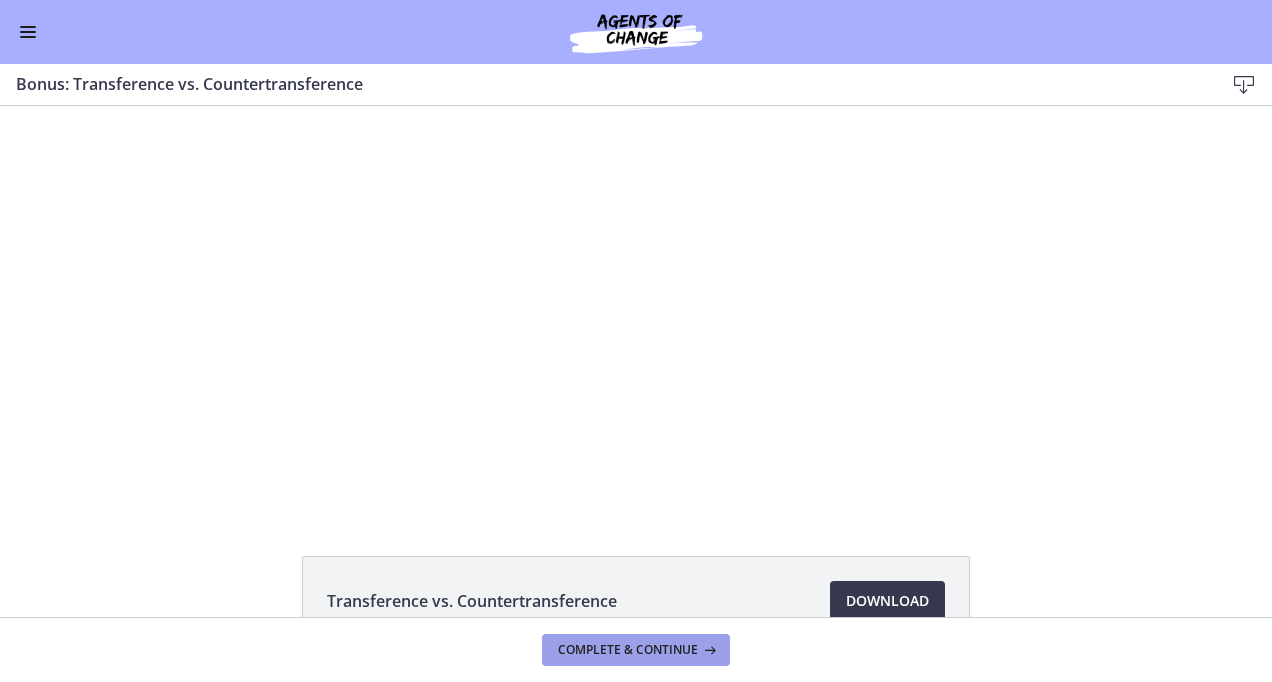 click on "Complete & continue" at bounding box center [628, 650] 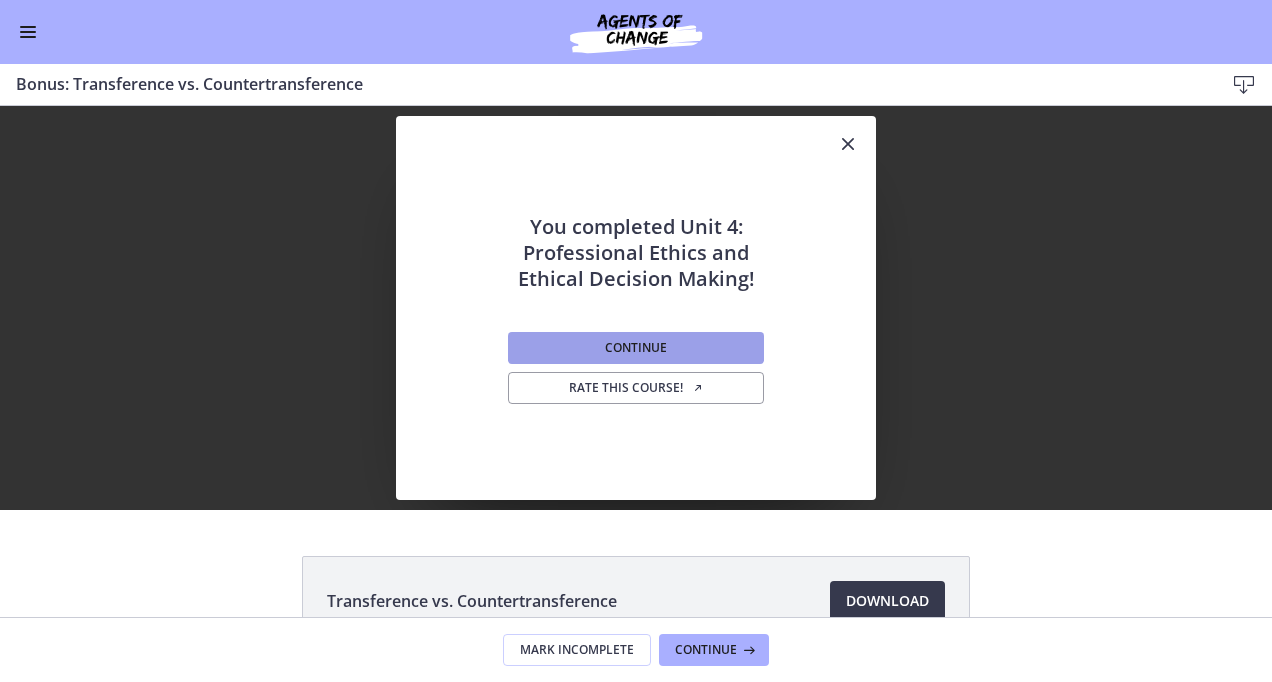 click on "Continue" at bounding box center [636, 348] 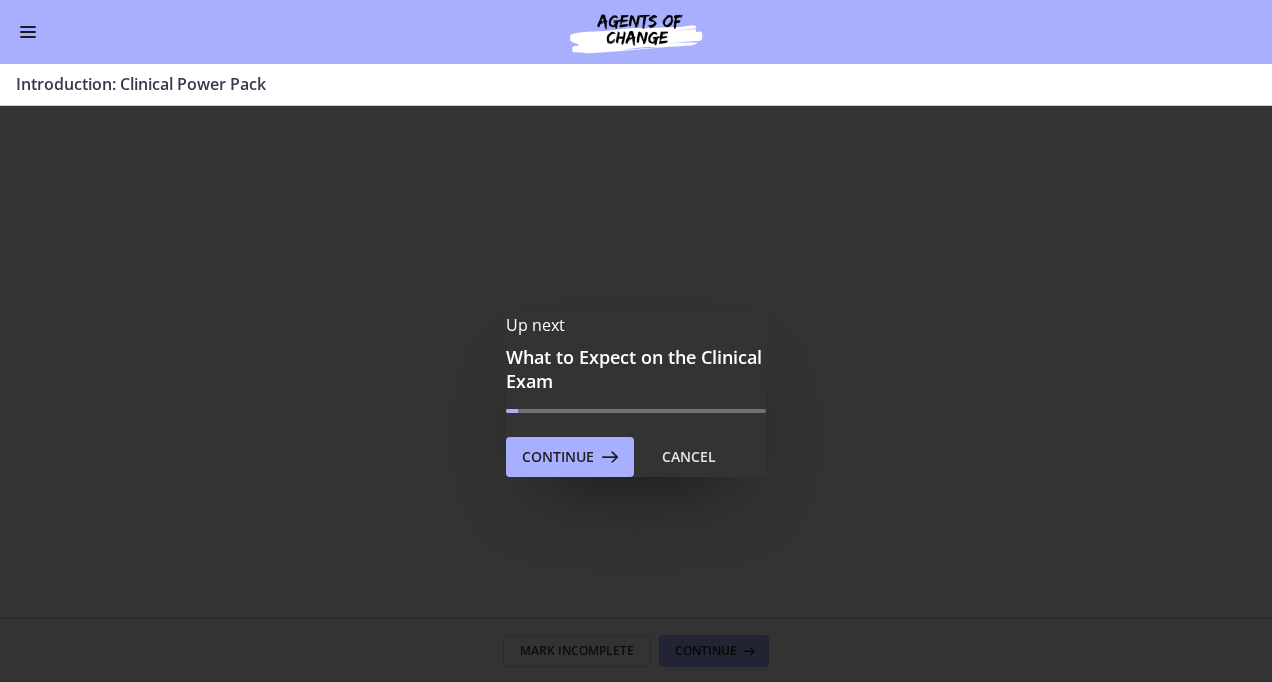 scroll, scrollTop: 0, scrollLeft: 0, axis: both 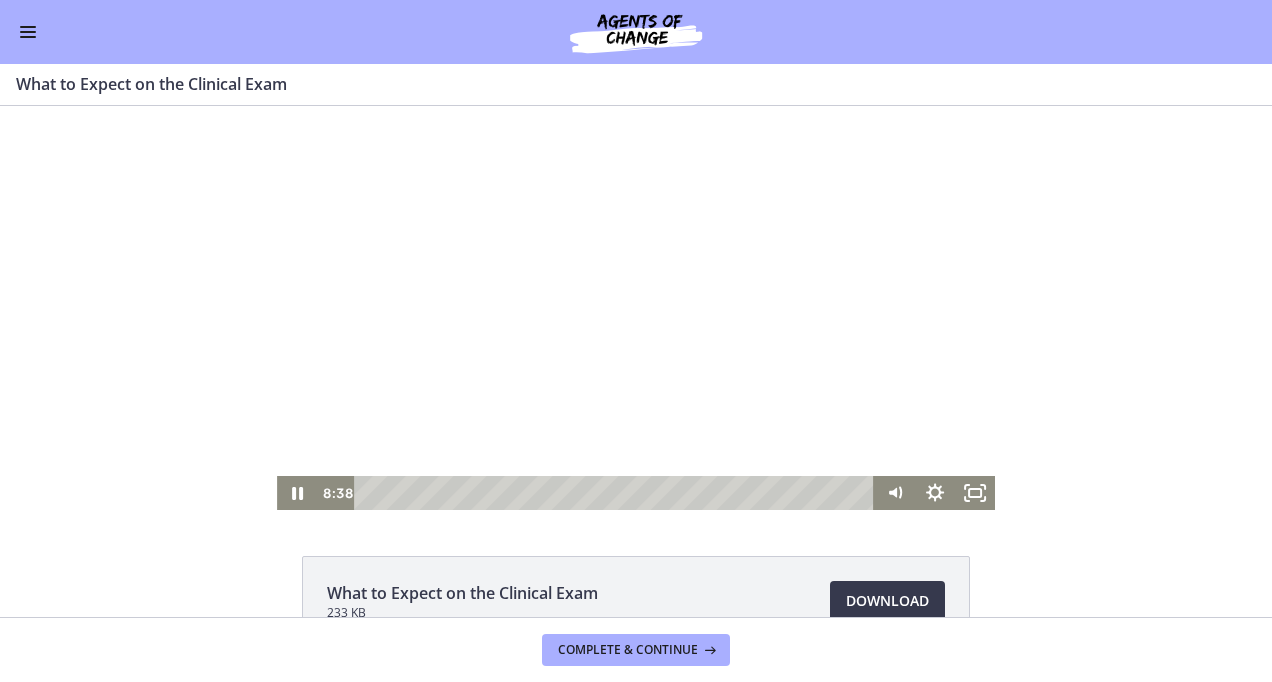 click at bounding box center [636, 308] 